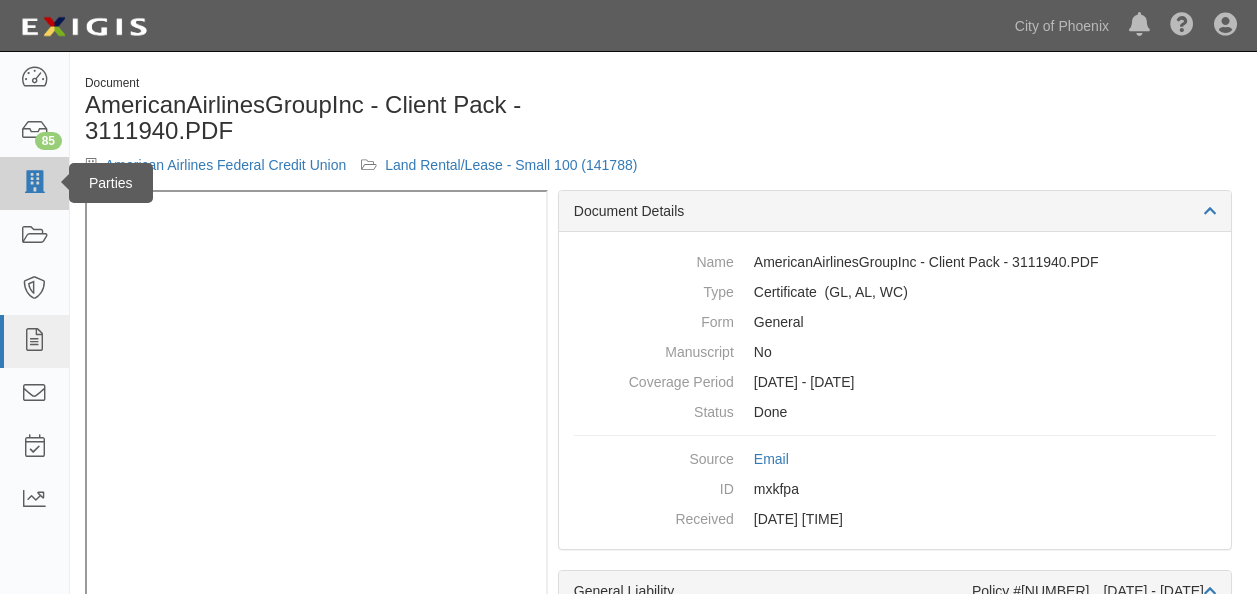 scroll, scrollTop: 0, scrollLeft: 0, axis: both 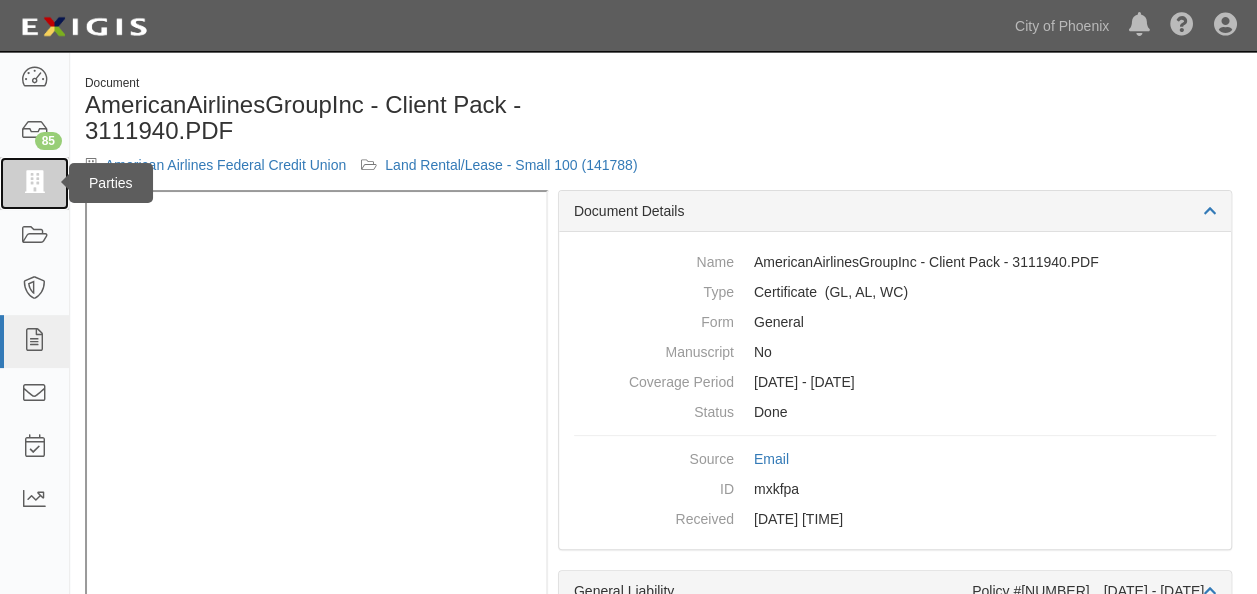 click at bounding box center [34, 183] 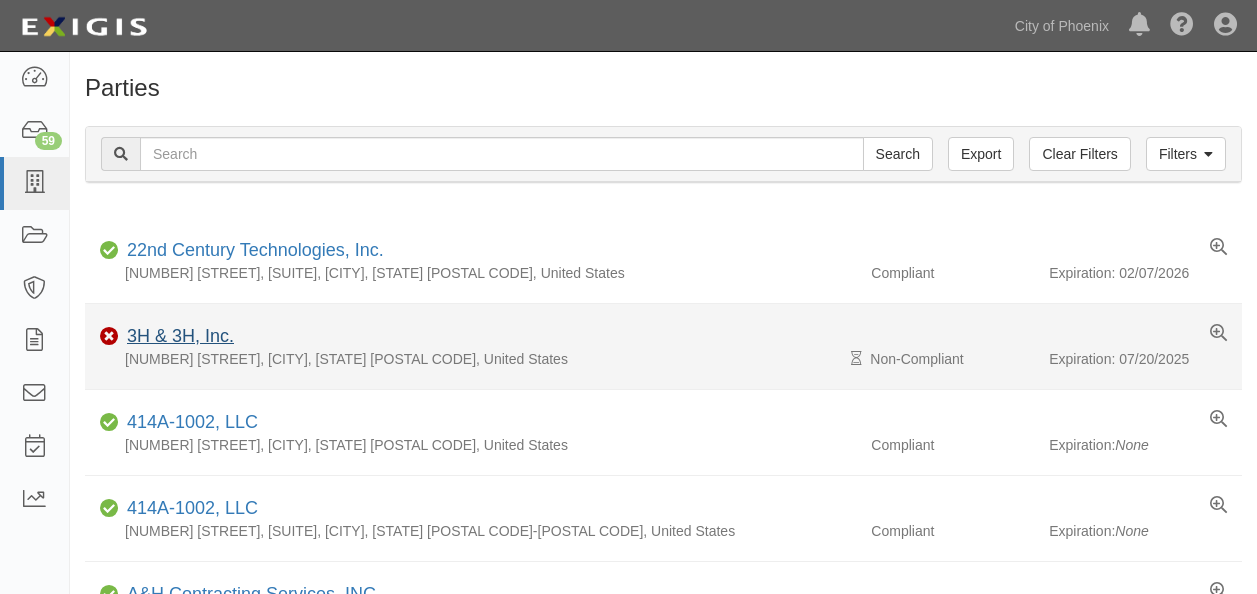 scroll, scrollTop: 0, scrollLeft: 0, axis: both 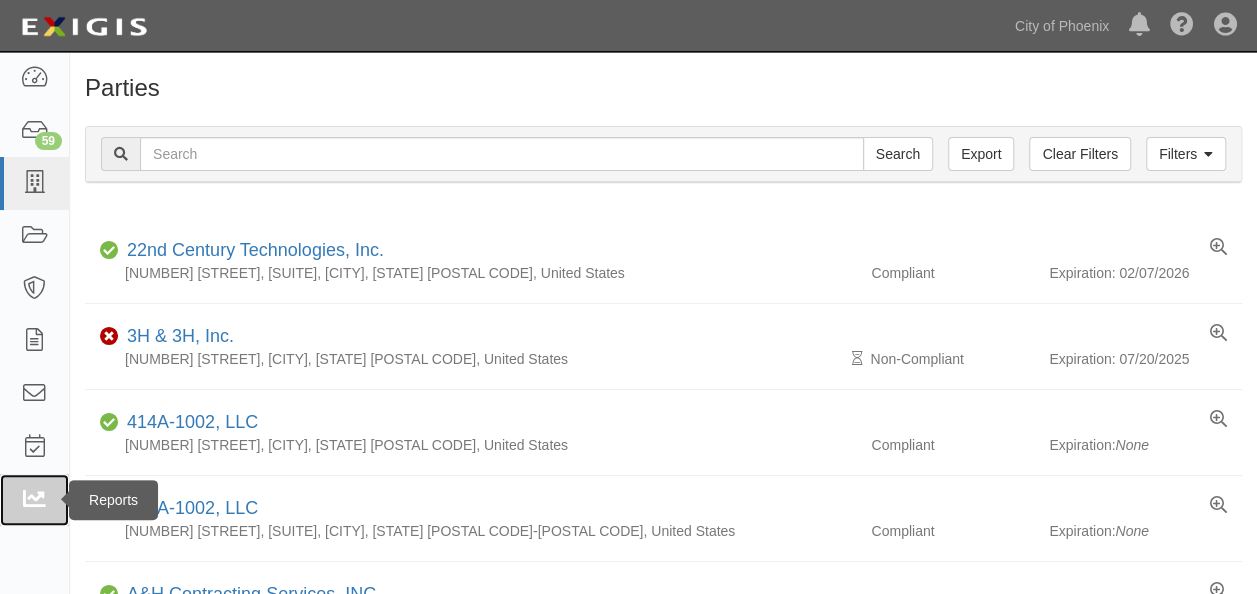 click at bounding box center (34, 500) 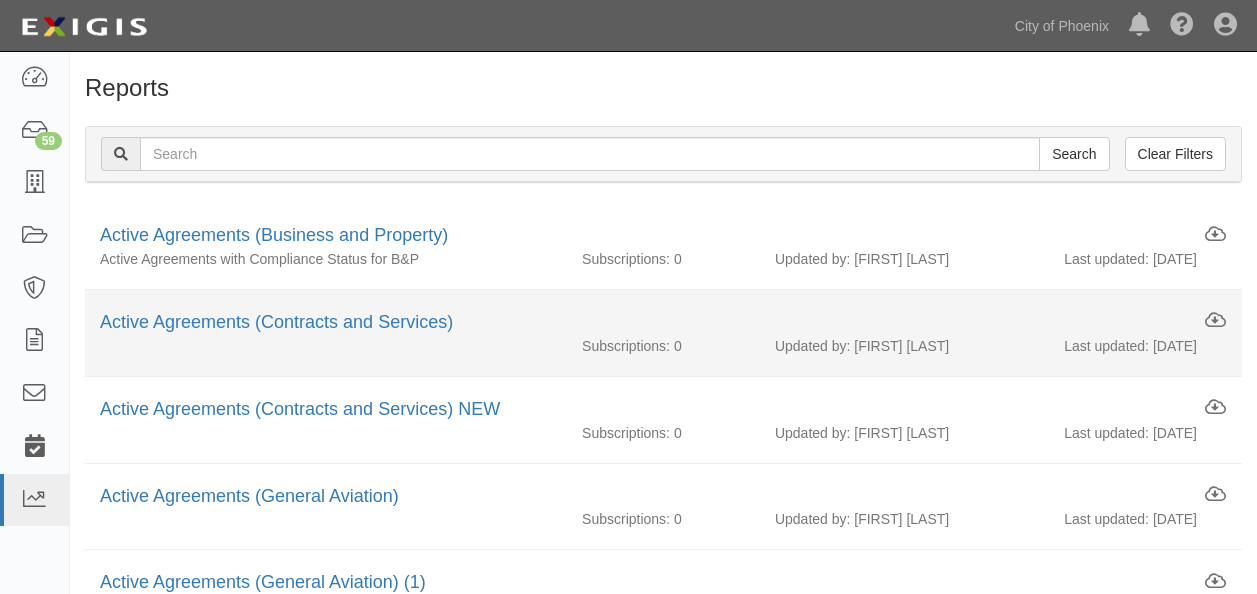 scroll, scrollTop: 0, scrollLeft: 0, axis: both 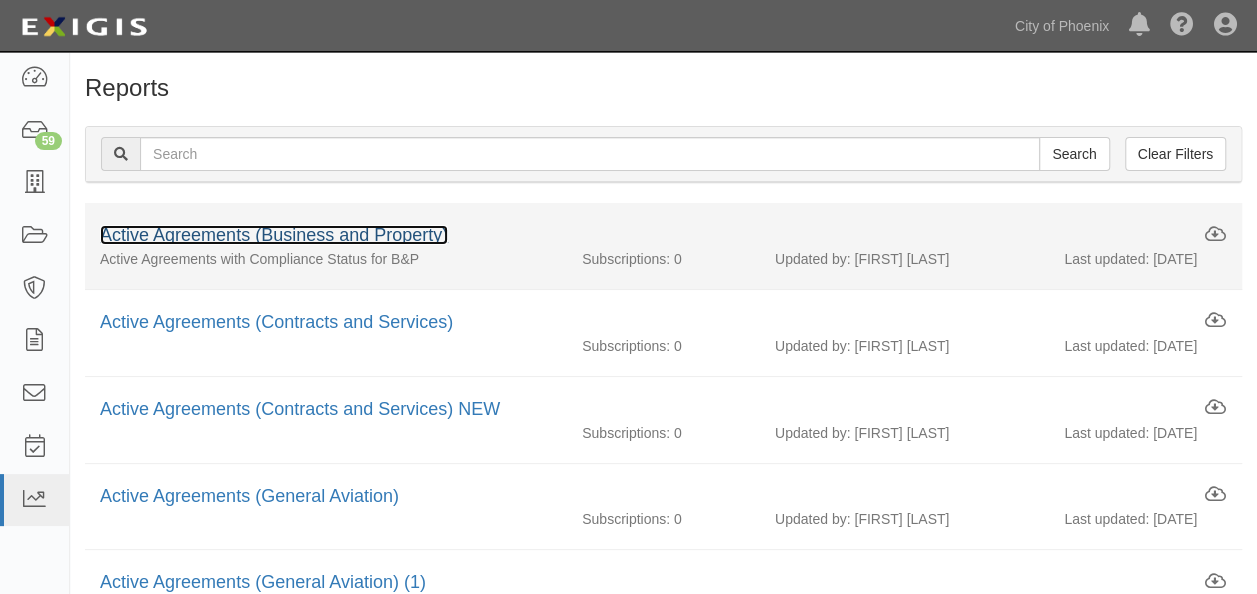 click on "Active Agreements (Business and Property)" at bounding box center [274, 235] 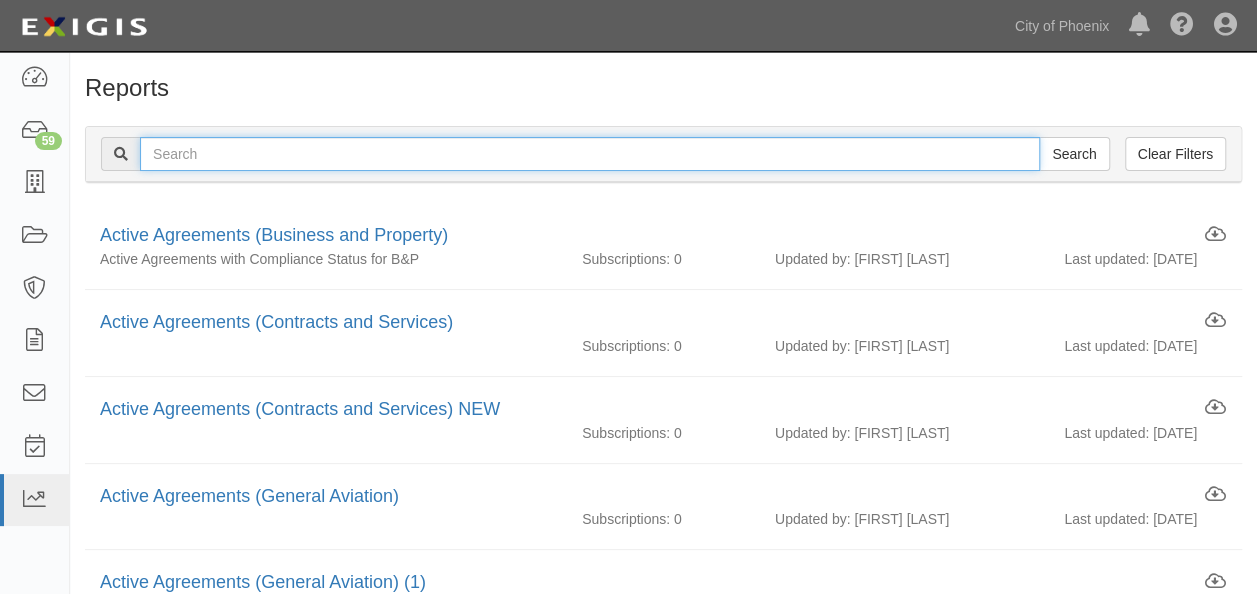 click at bounding box center (590, 154) 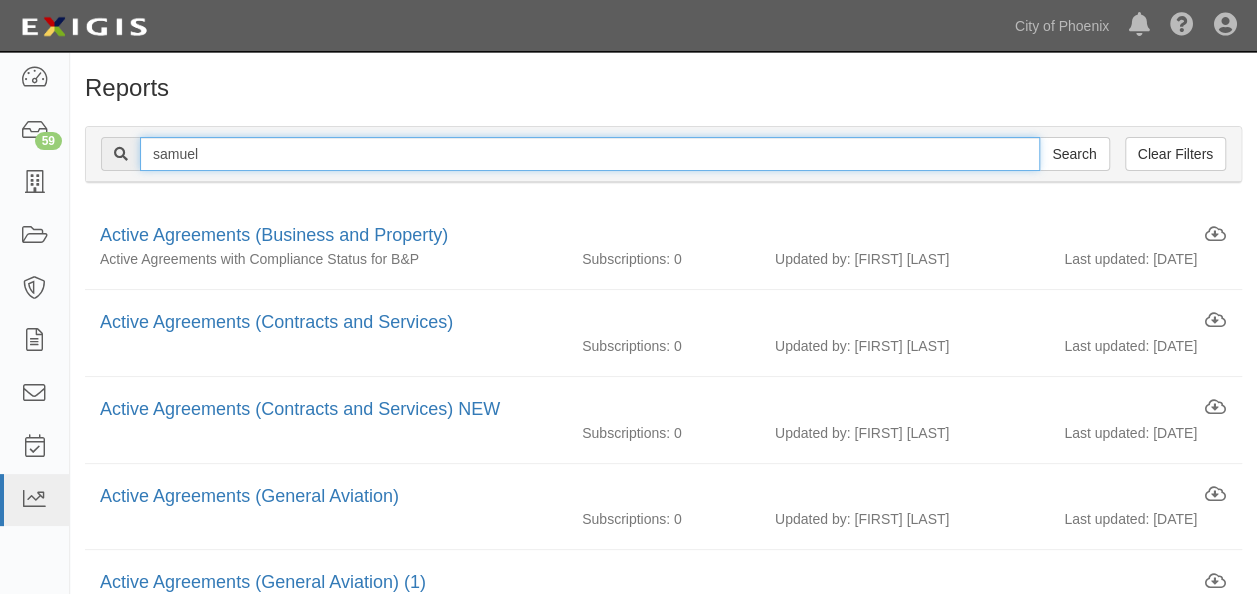 type on "samuel" 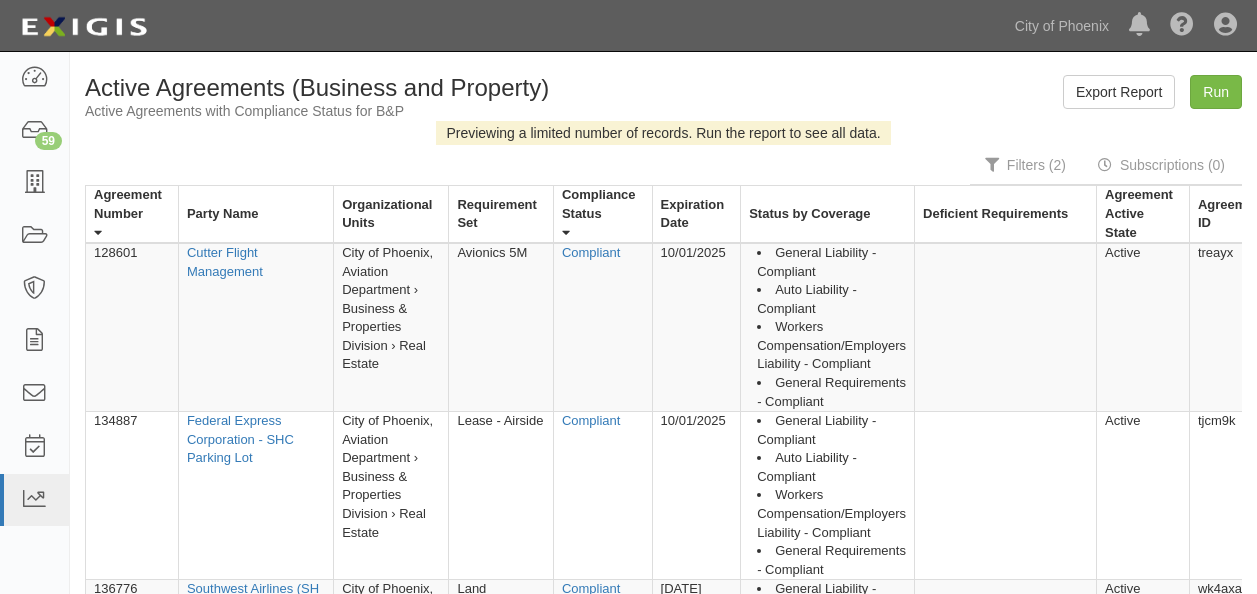 scroll, scrollTop: 0, scrollLeft: 0, axis: both 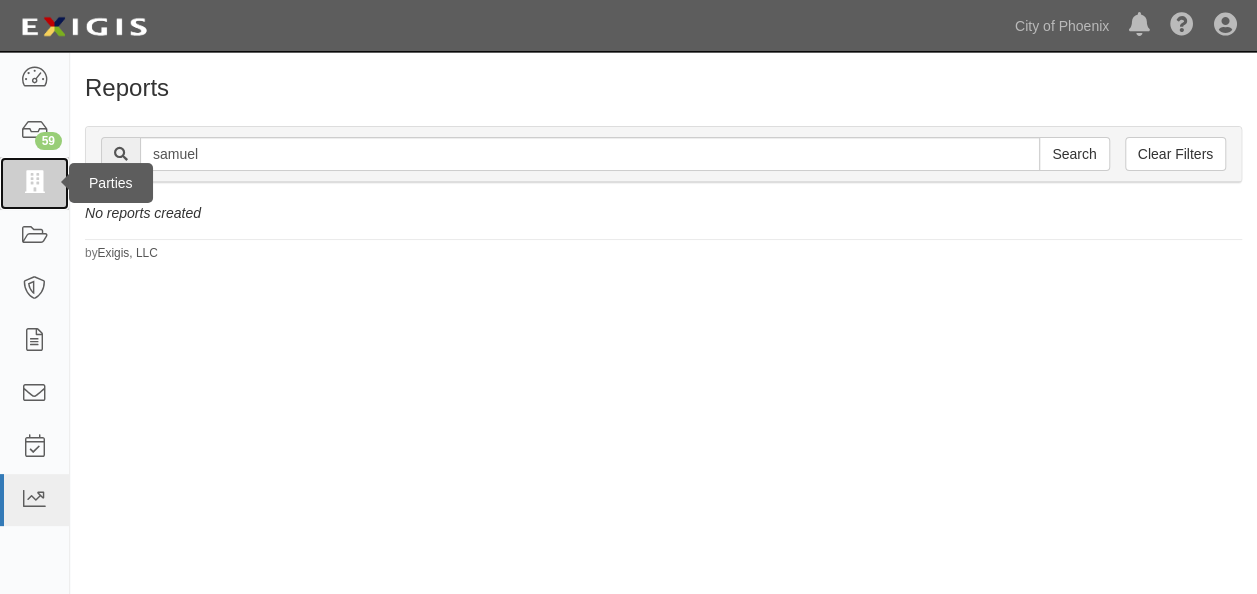 click at bounding box center [34, 183] 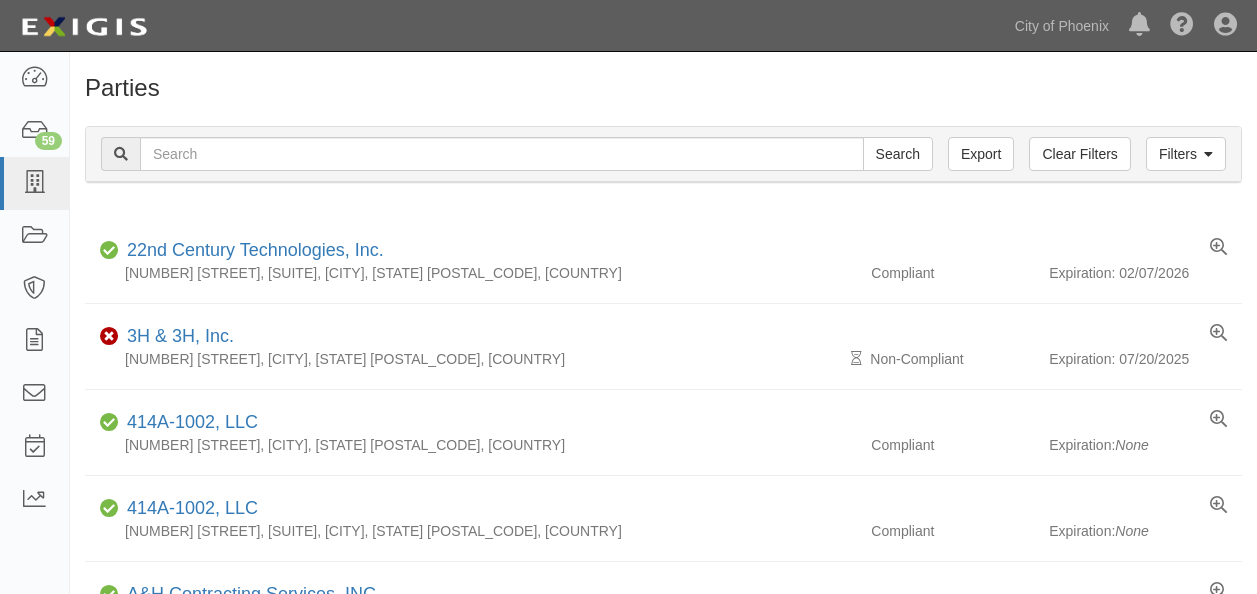 scroll, scrollTop: 0, scrollLeft: 0, axis: both 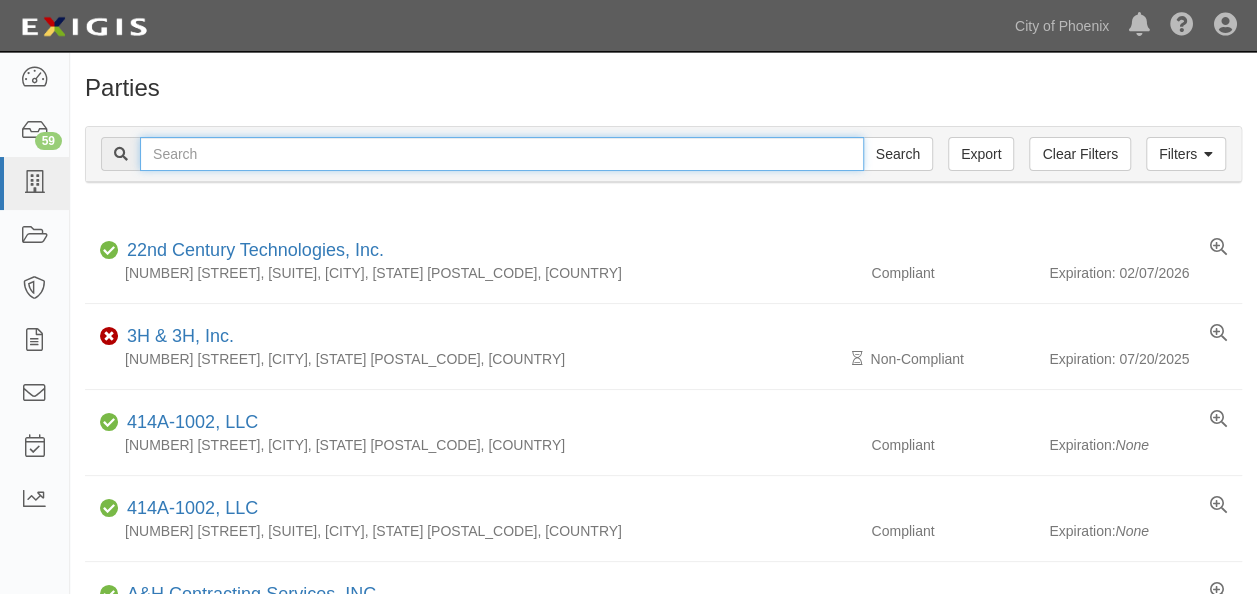 click at bounding box center (502, 154) 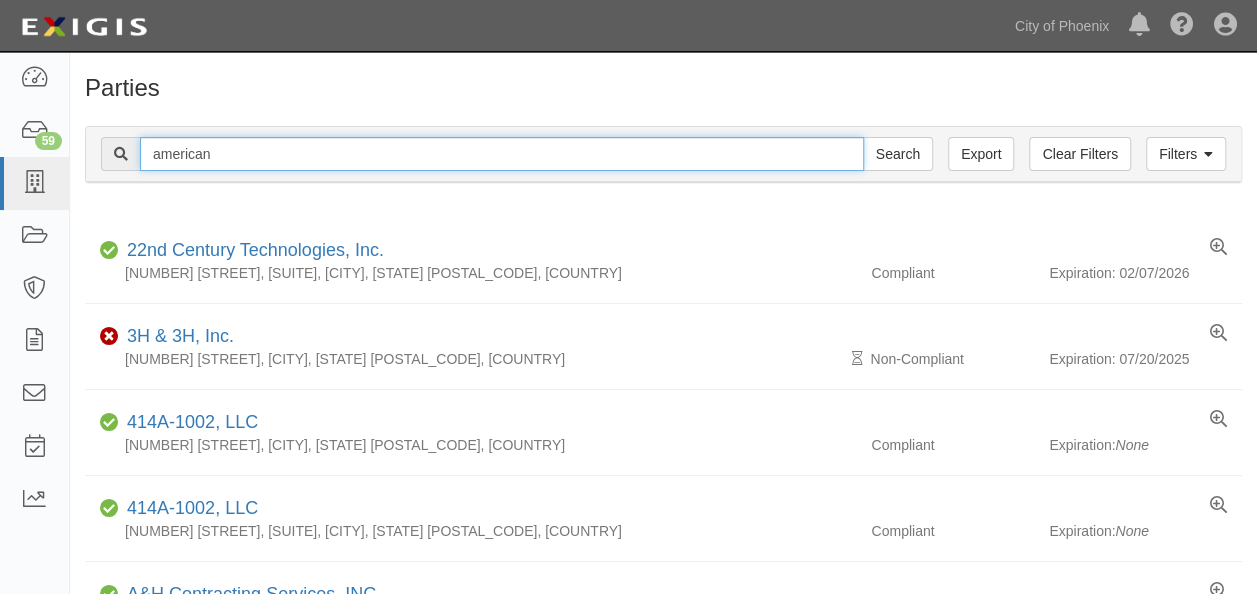 type on "american" 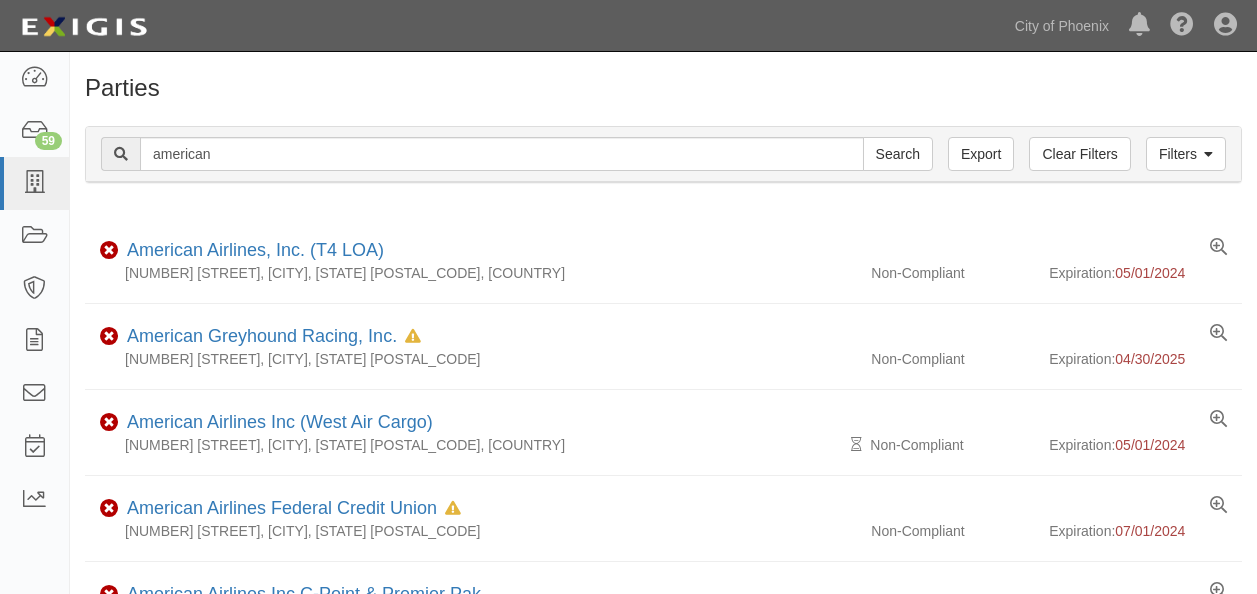 scroll, scrollTop: 0, scrollLeft: 0, axis: both 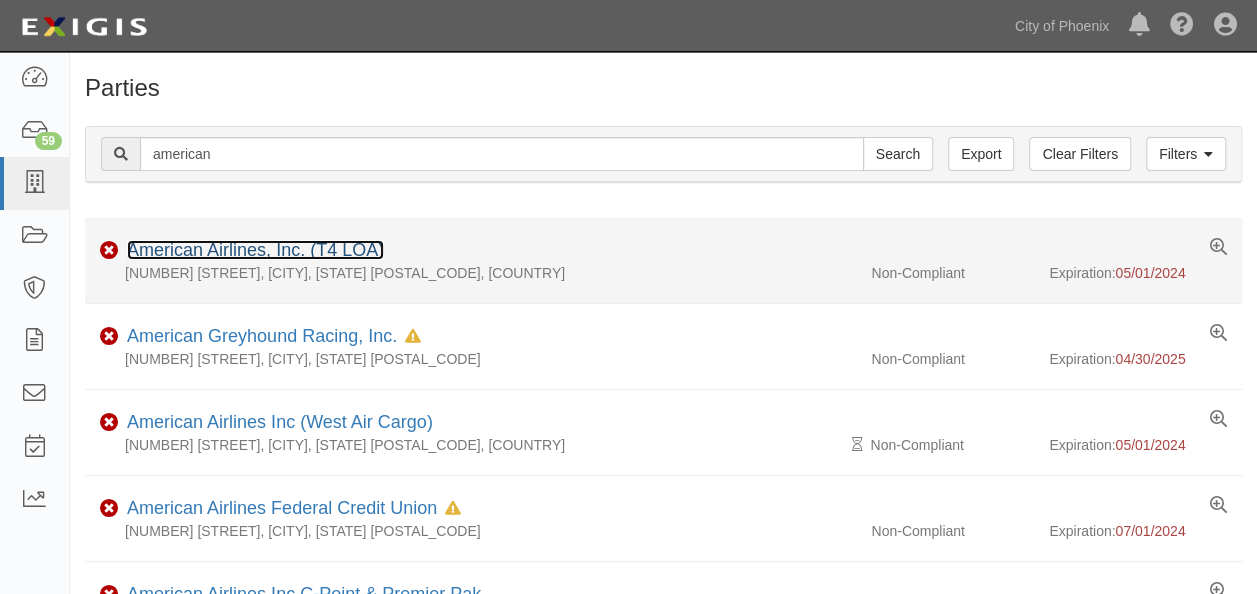 click on "American Airlines, Inc. (T4 LOA)" at bounding box center [255, 250] 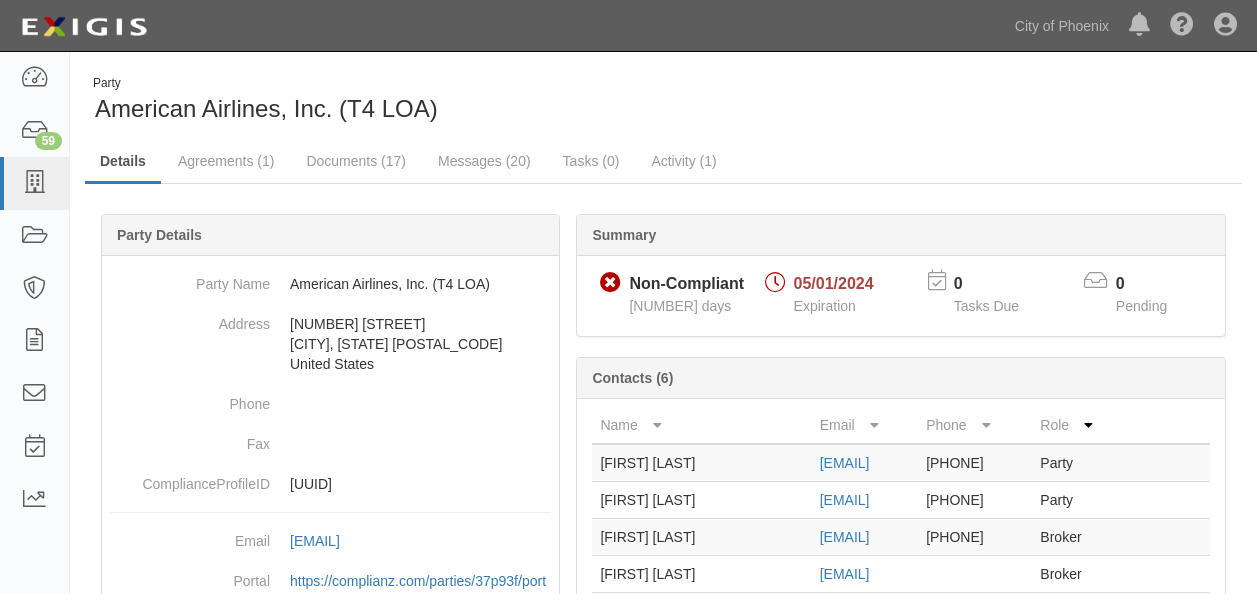 scroll, scrollTop: 0, scrollLeft: 0, axis: both 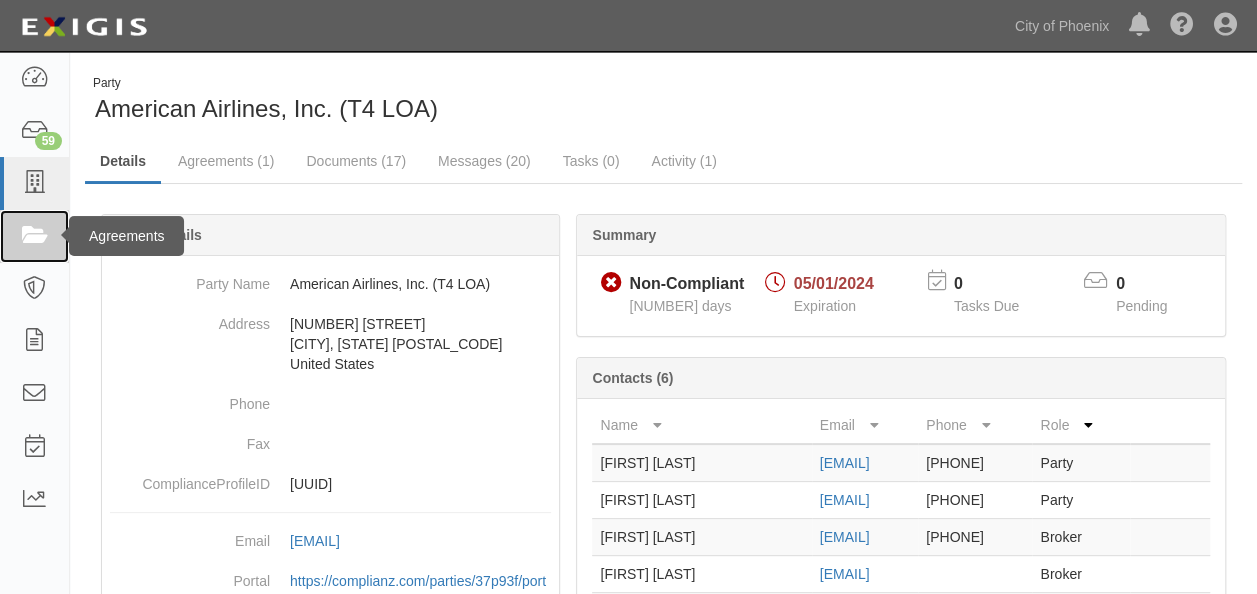 click at bounding box center (34, 236) 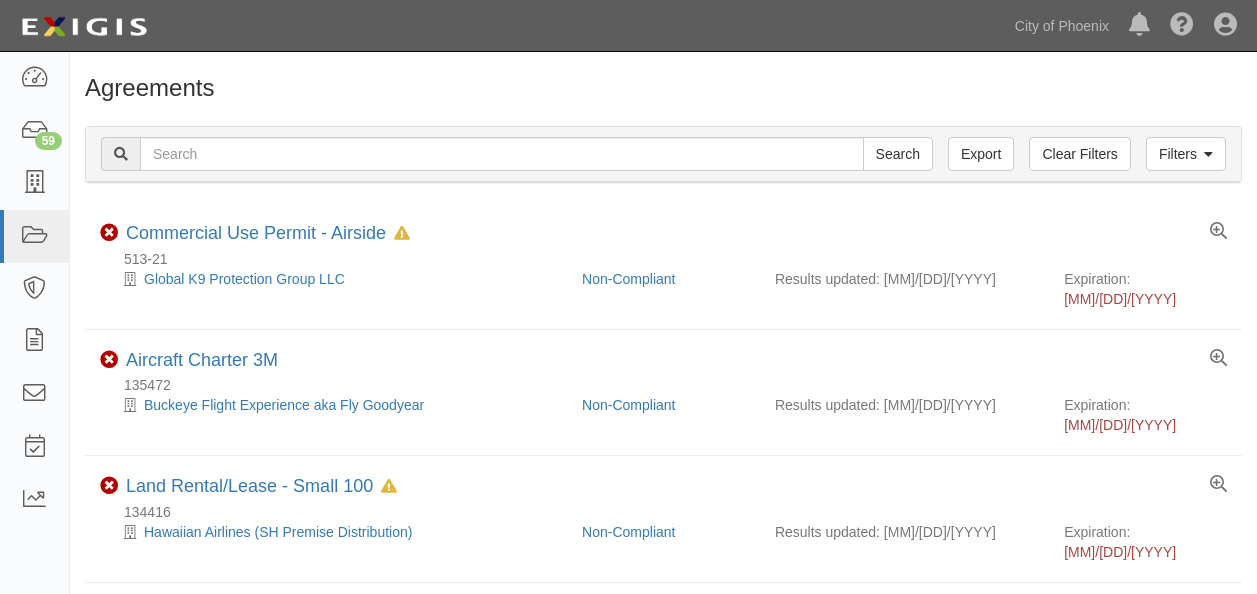 scroll, scrollTop: 0, scrollLeft: 0, axis: both 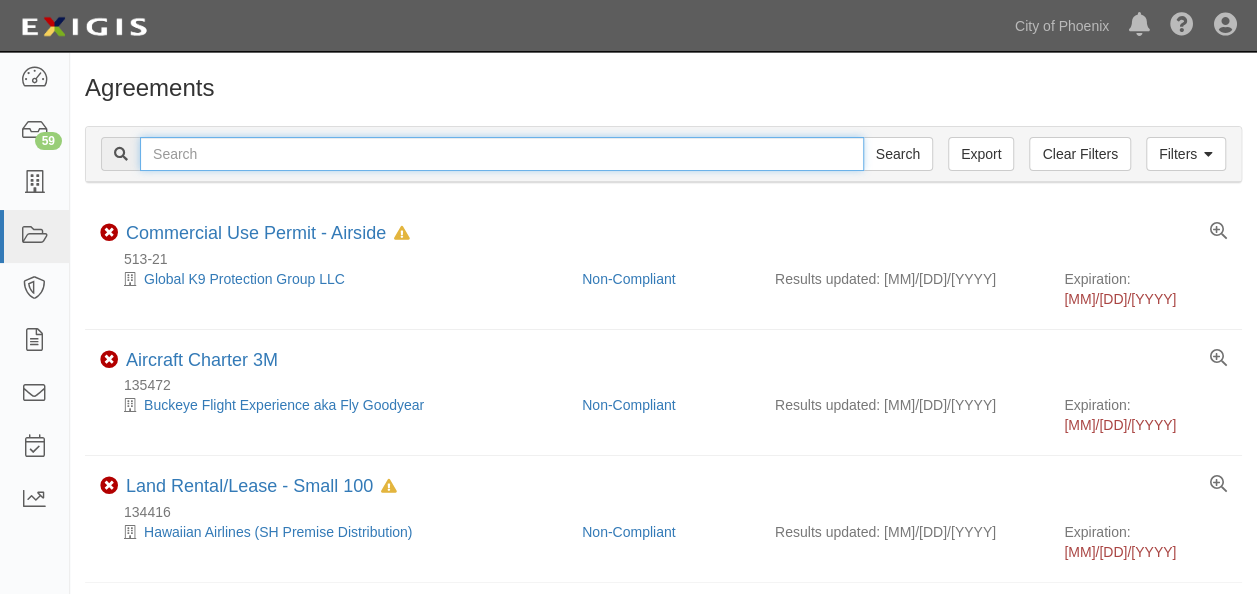 click at bounding box center (502, 154) 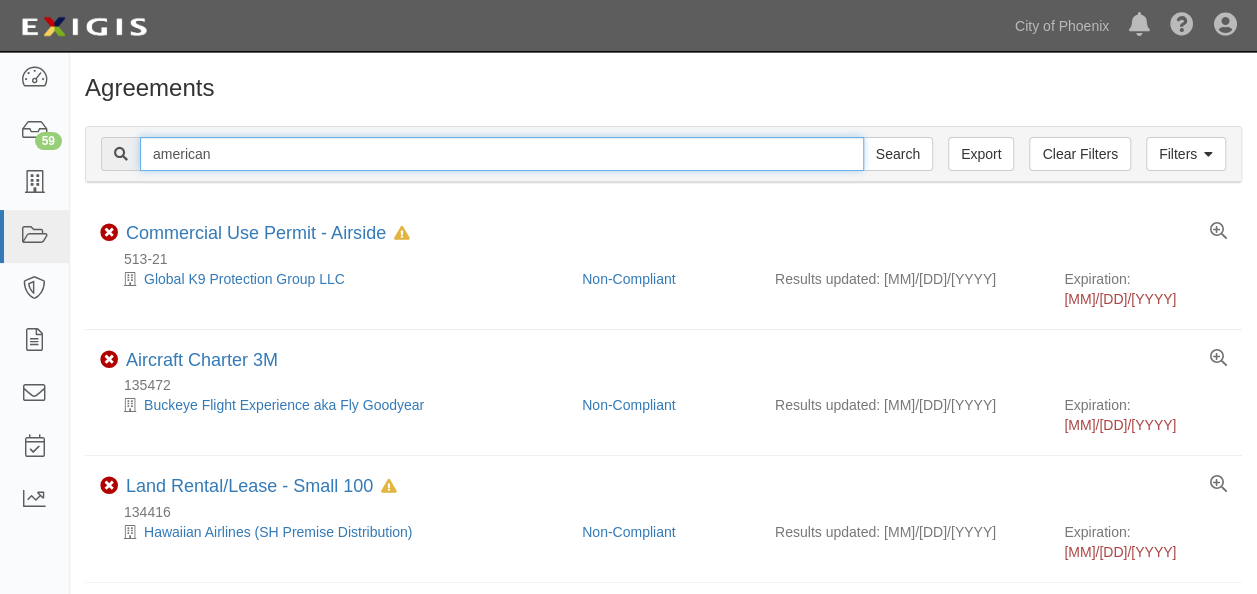 type on "american" 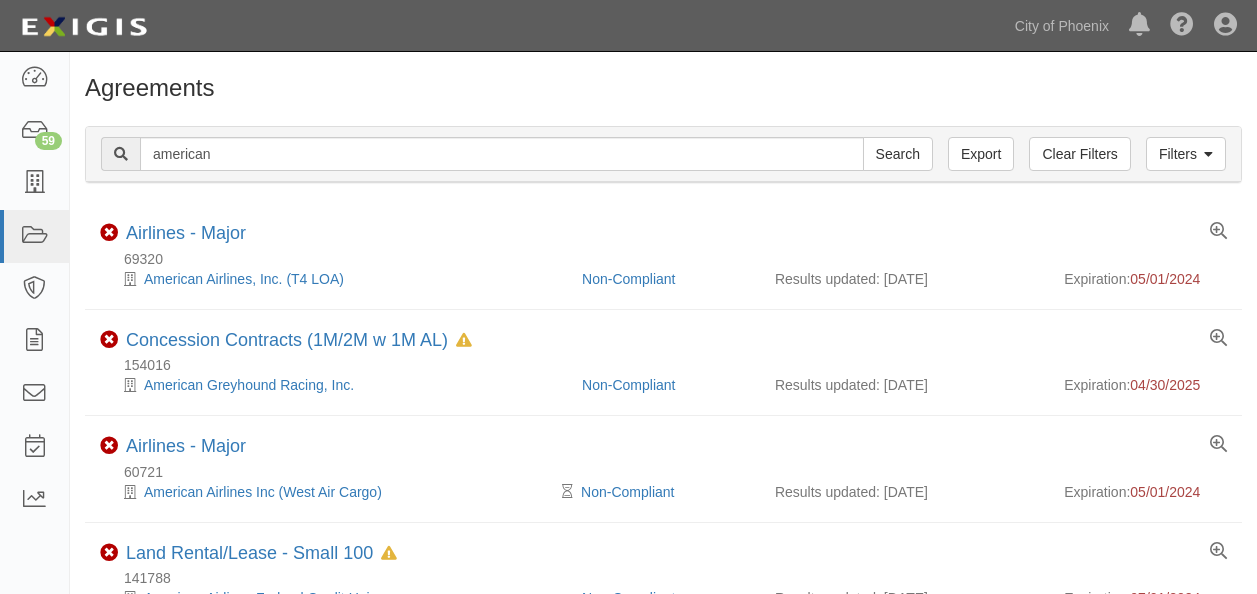 scroll, scrollTop: 0, scrollLeft: 0, axis: both 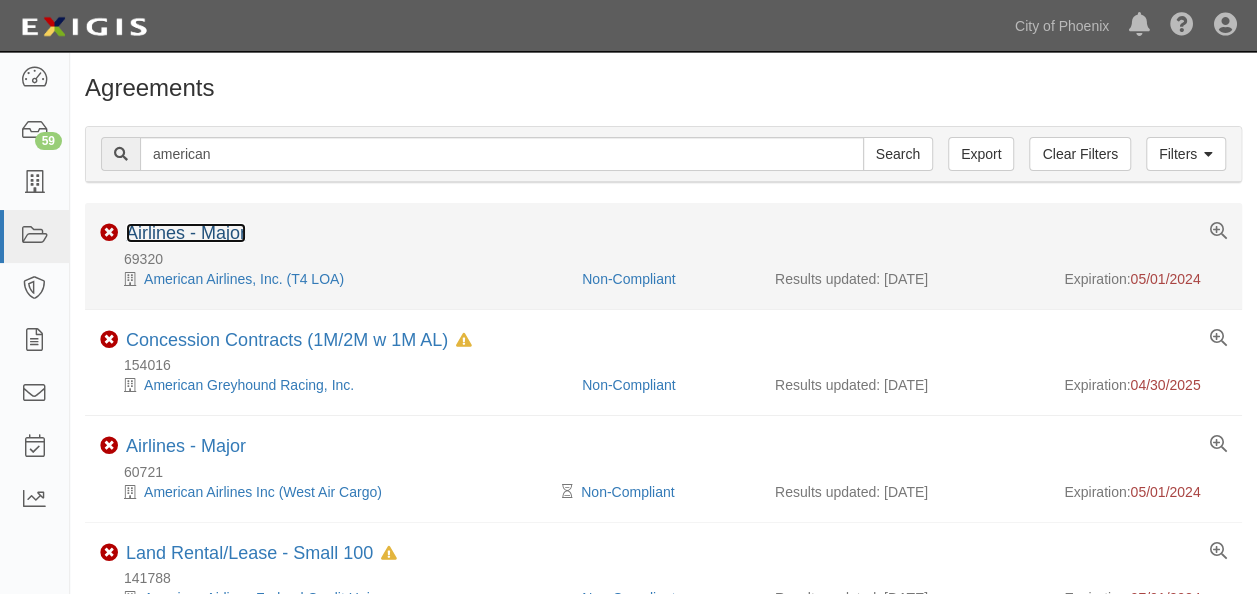 click on "Airlines - Major" at bounding box center (186, 233) 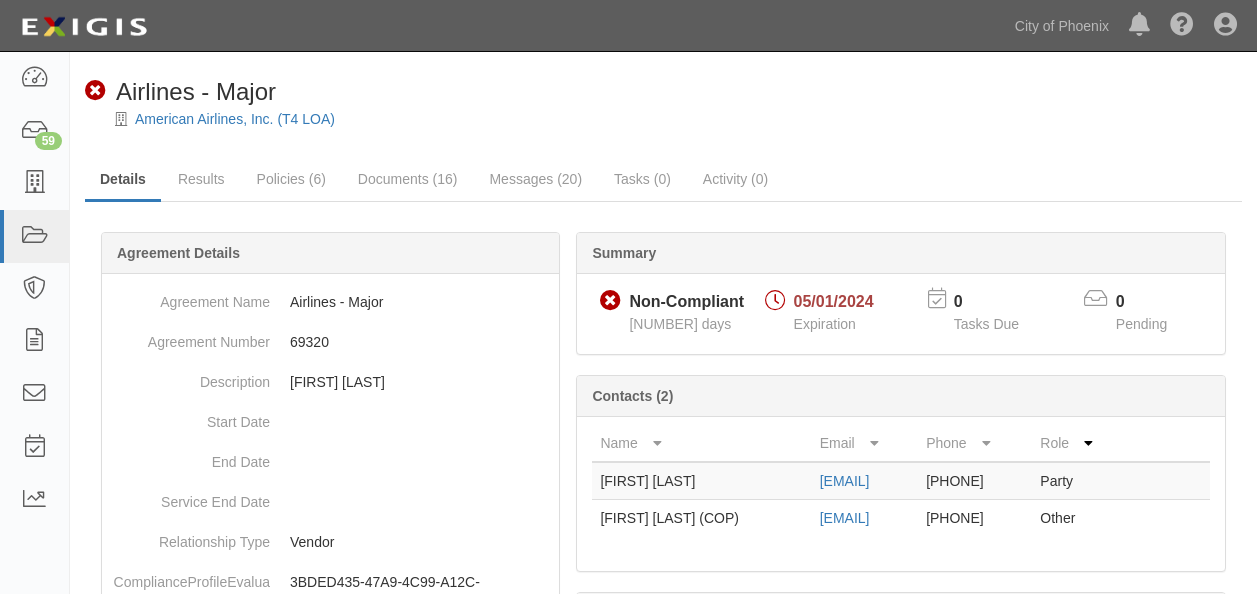 scroll, scrollTop: 0, scrollLeft: 0, axis: both 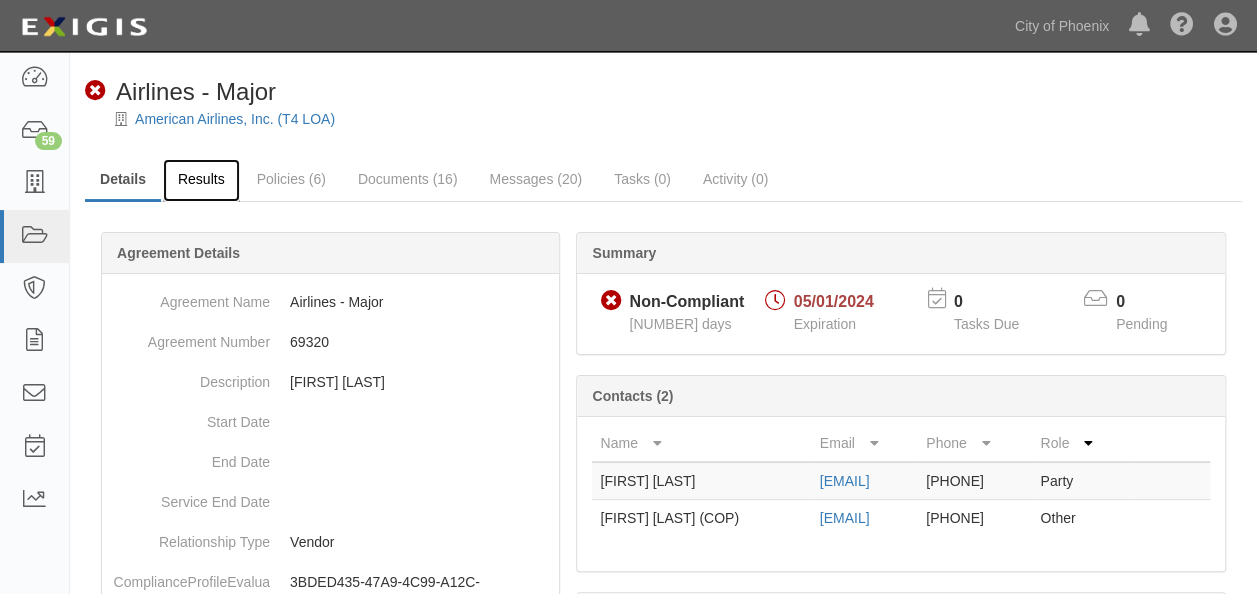 click on "Results" at bounding box center [201, 180] 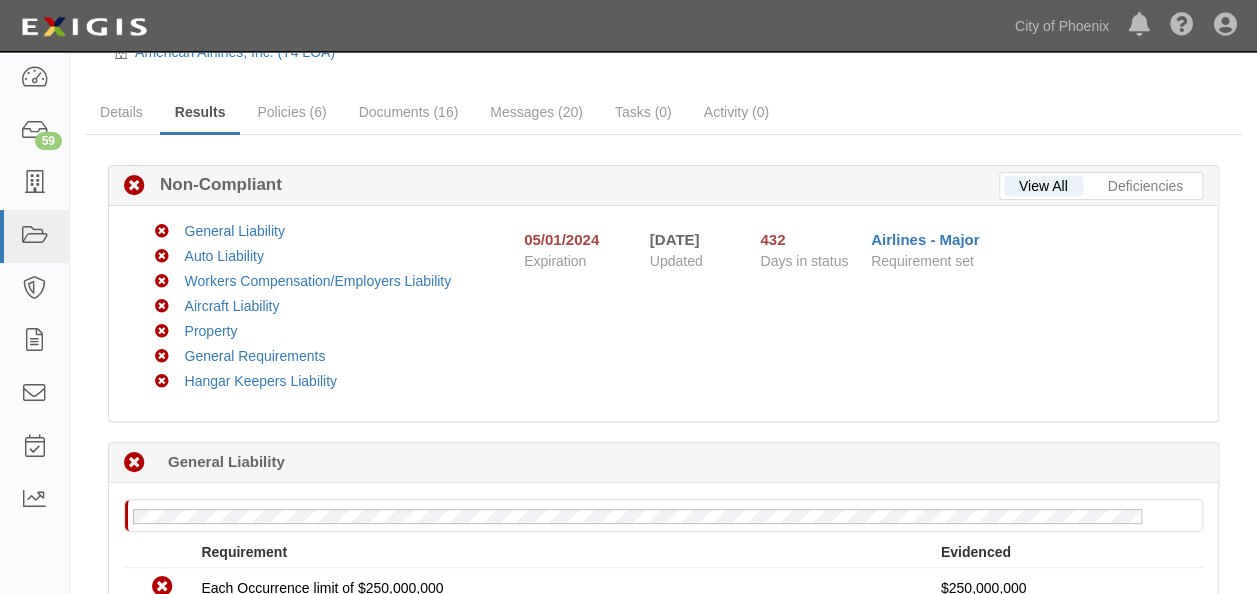scroll, scrollTop: 0, scrollLeft: 0, axis: both 